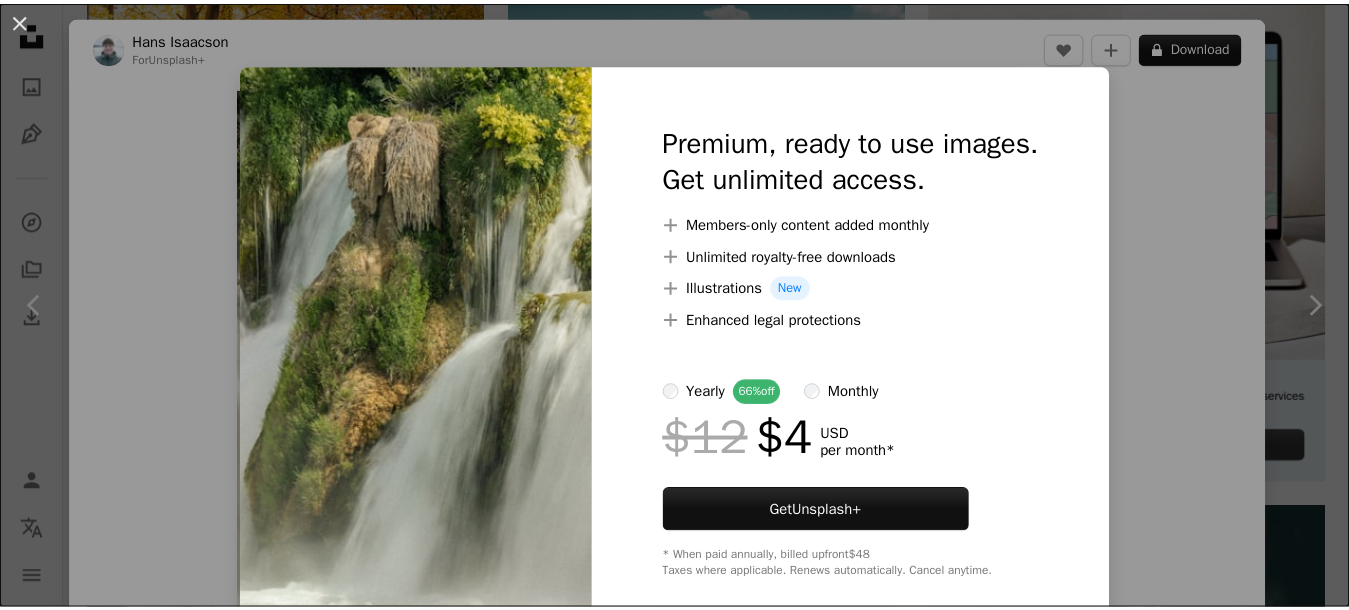 scroll, scrollTop: 541, scrollLeft: 0, axis: vertical 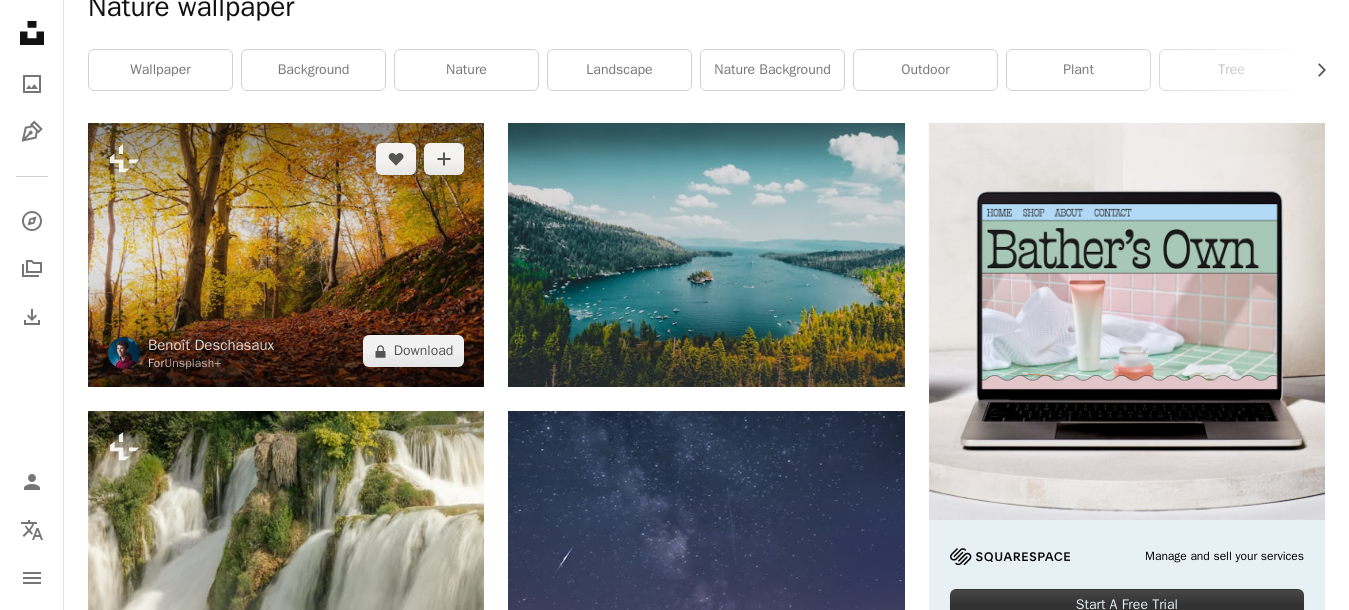 click at bounding box center [286, 255] 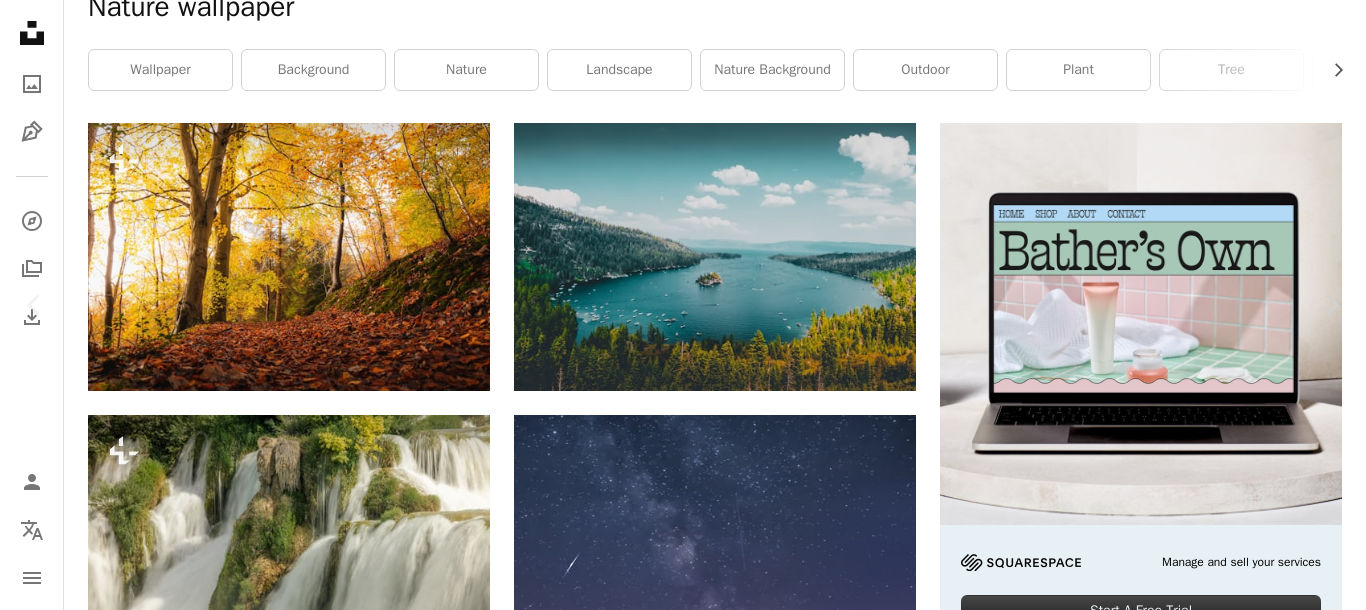 click on "A lock Download" at bounding box center (1205, 4725) 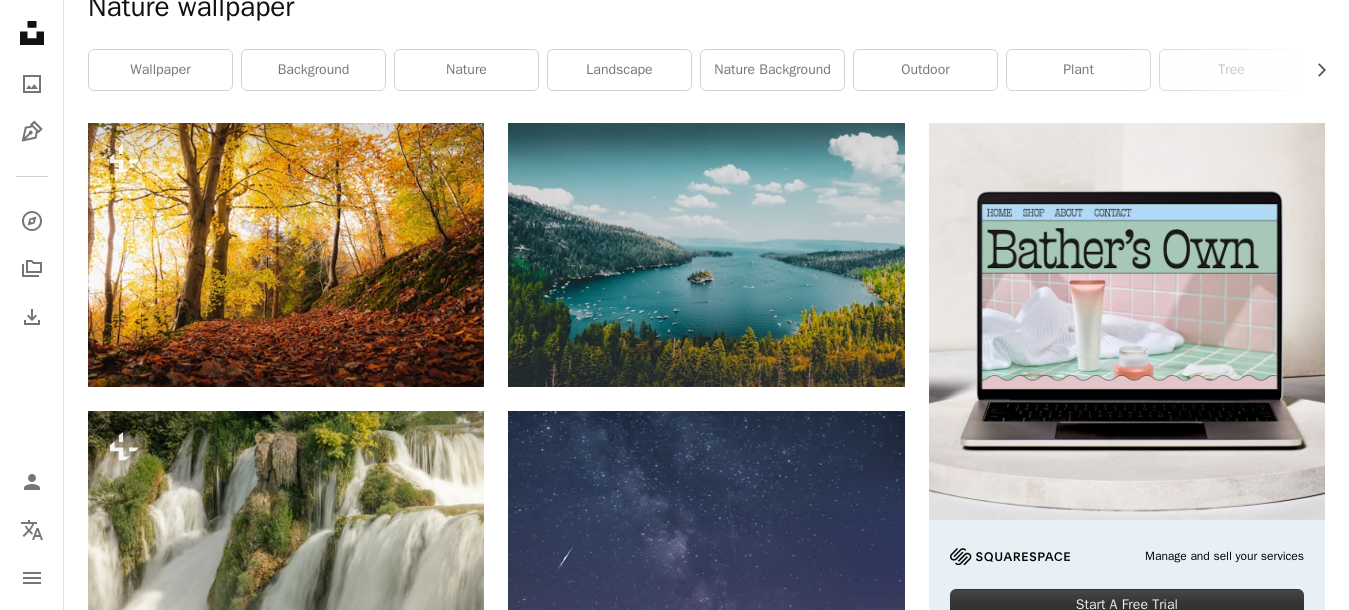 scroll, scrollTop: 0, scrollLeft: 0, axis: both 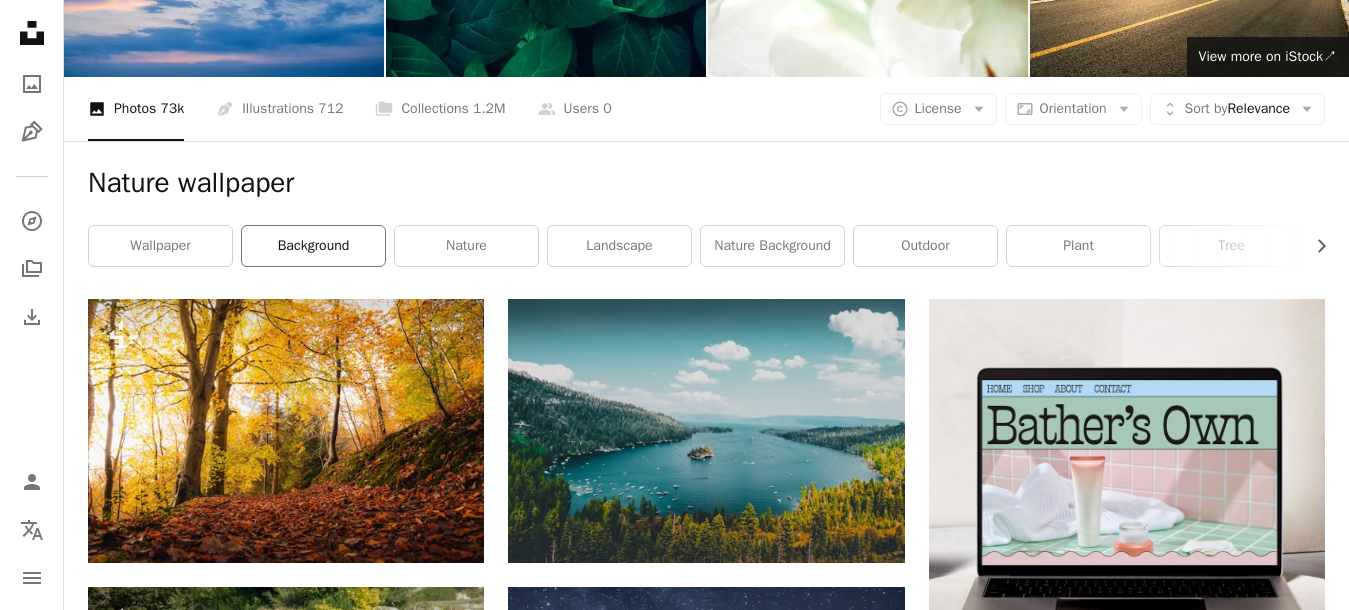 click on "background" at bounding box center [313, 246] 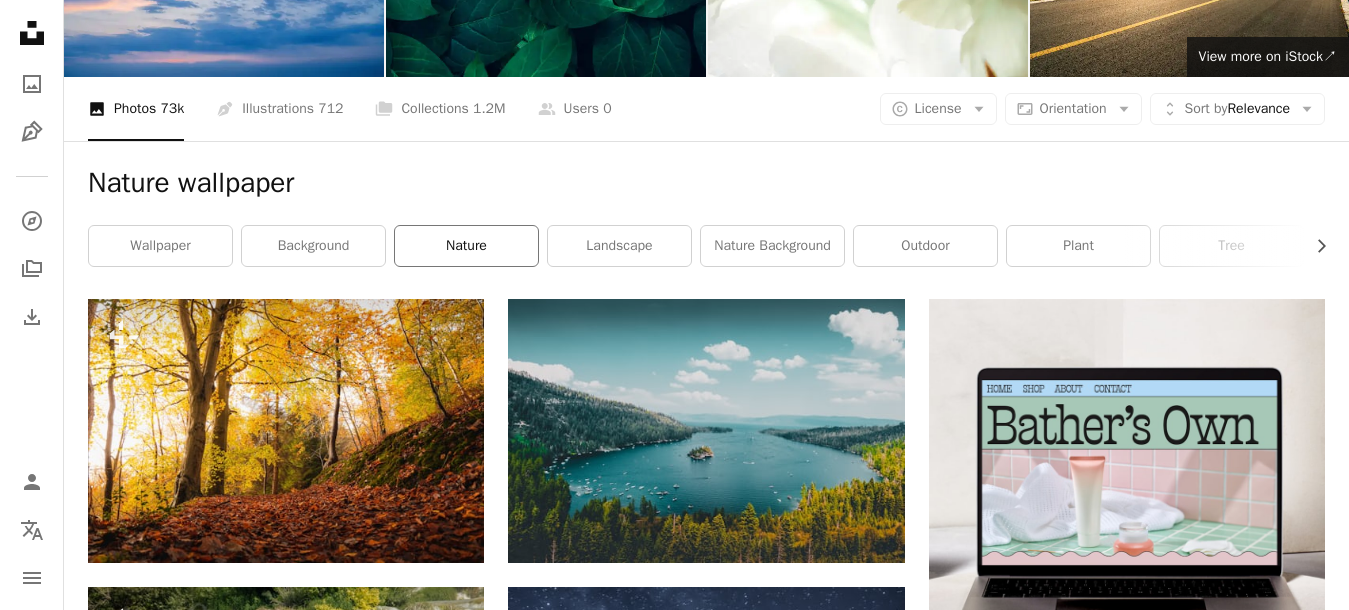 scroll, scrollTop: 0, scrollLeft: 0, axis: both 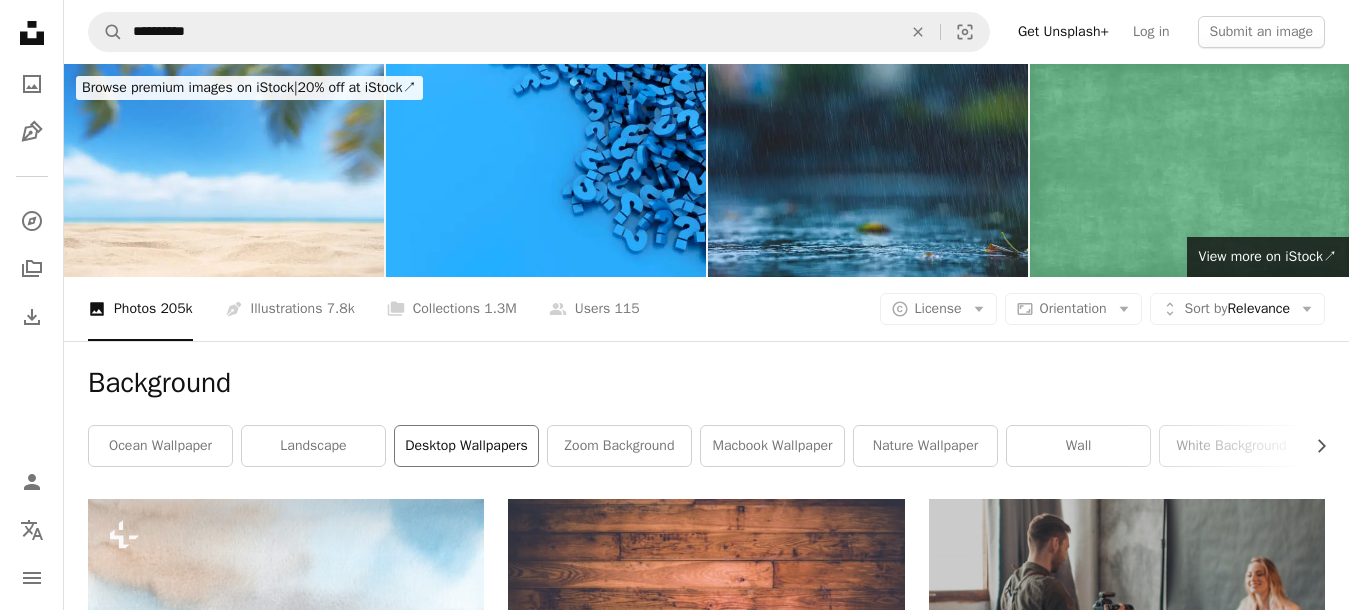 click on "desktop wallpapers" at bounding box center (466, 446) 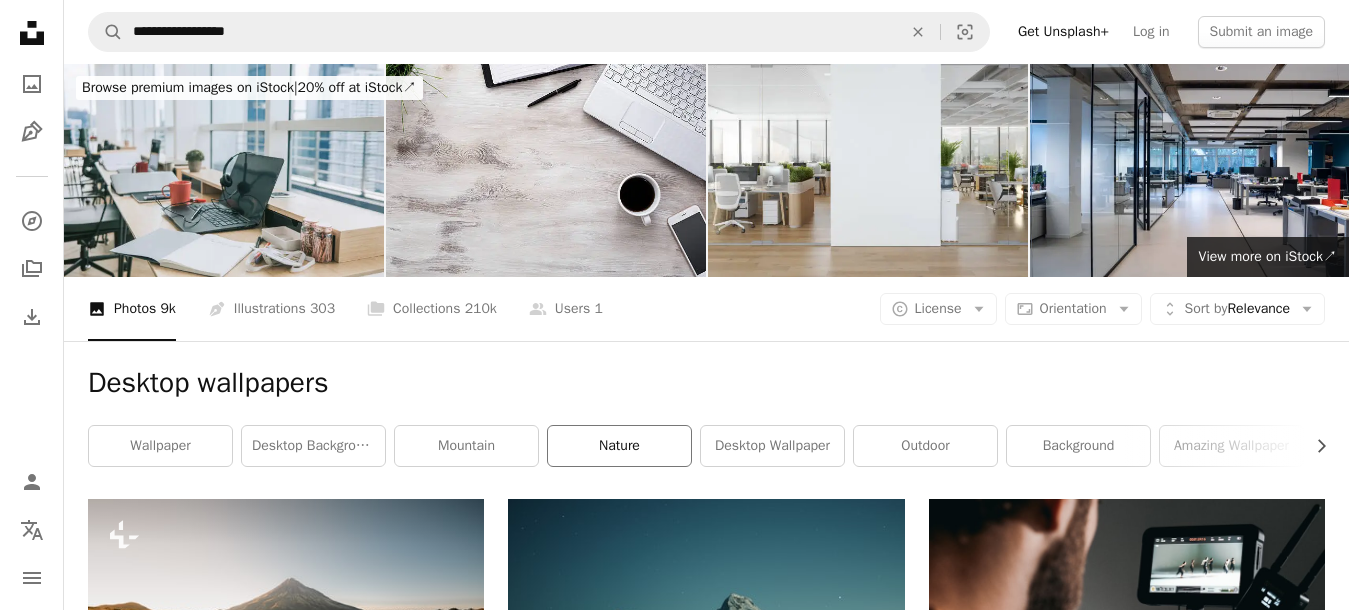 click on "nature" at bounding box center [619, 446] 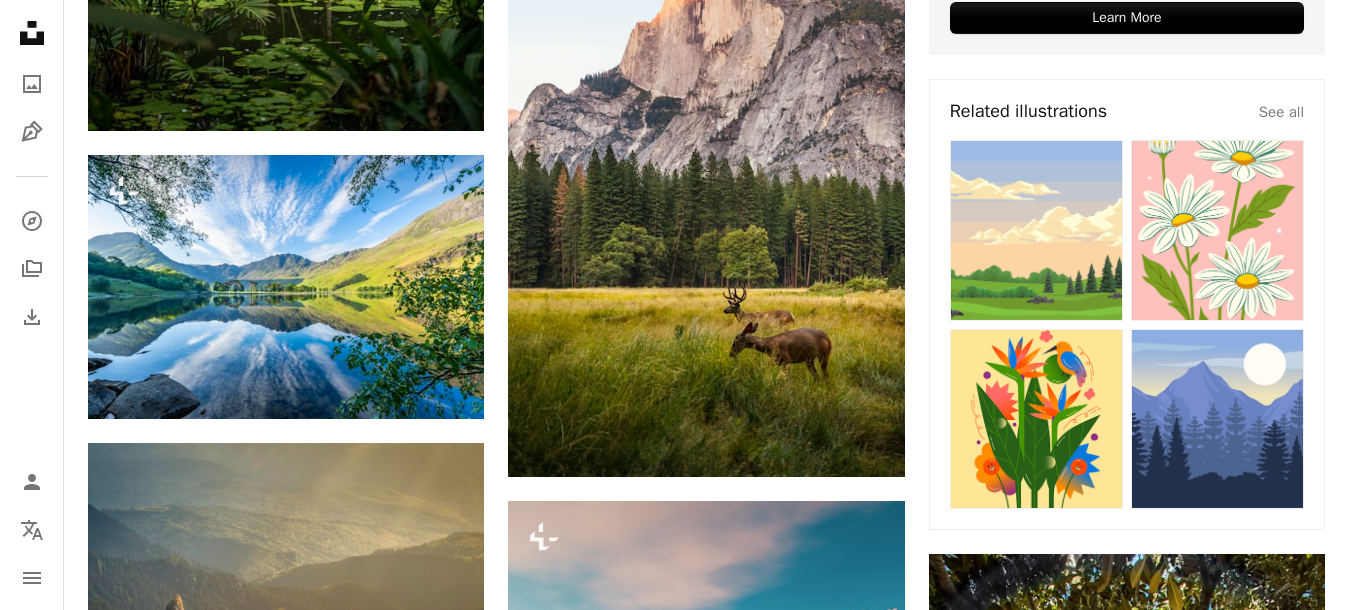 scroll, scrollTop: 943, scrollLeft: 0, axis: vertical 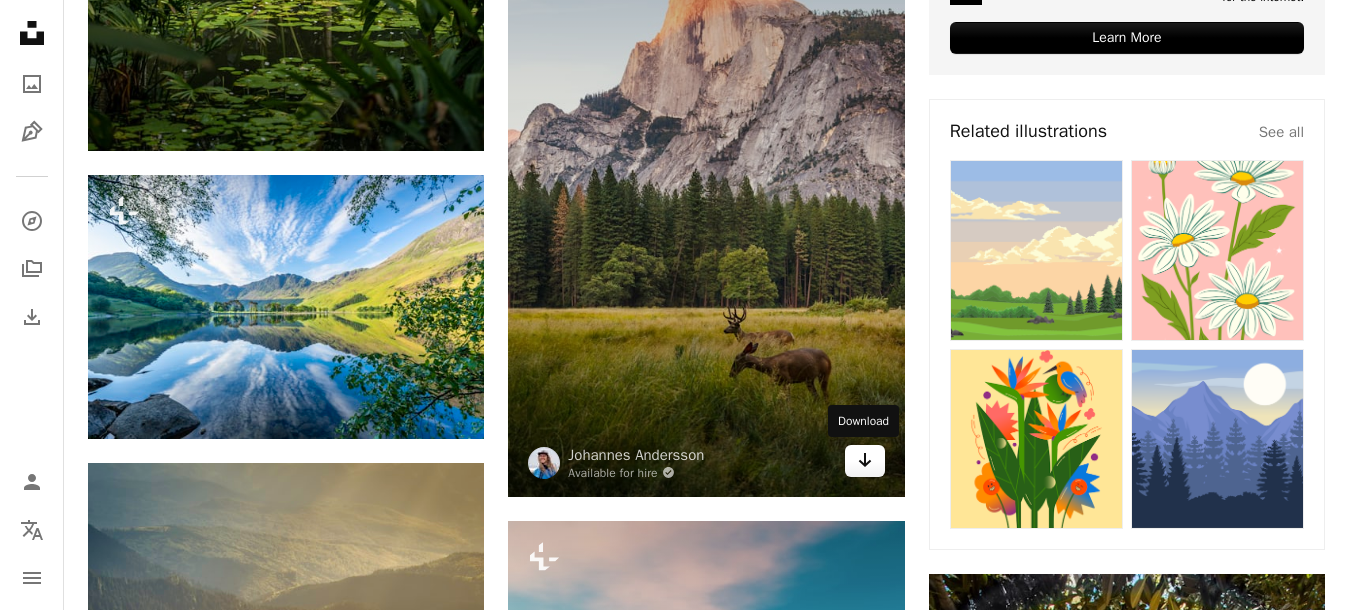 click 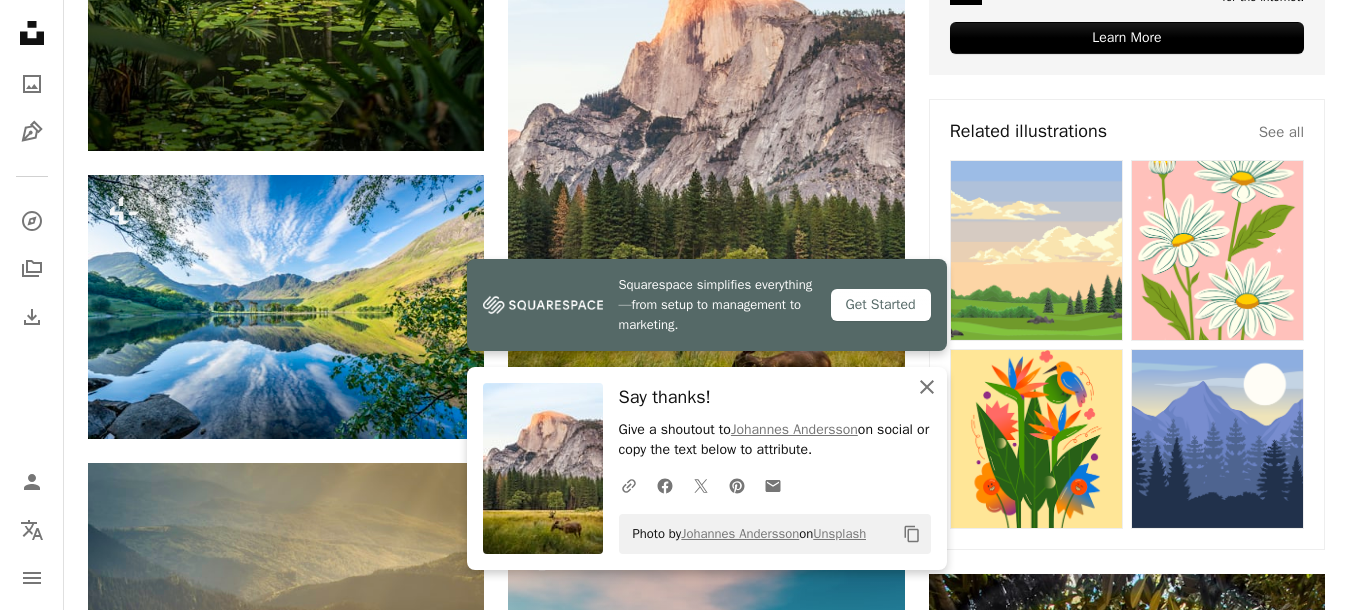 click 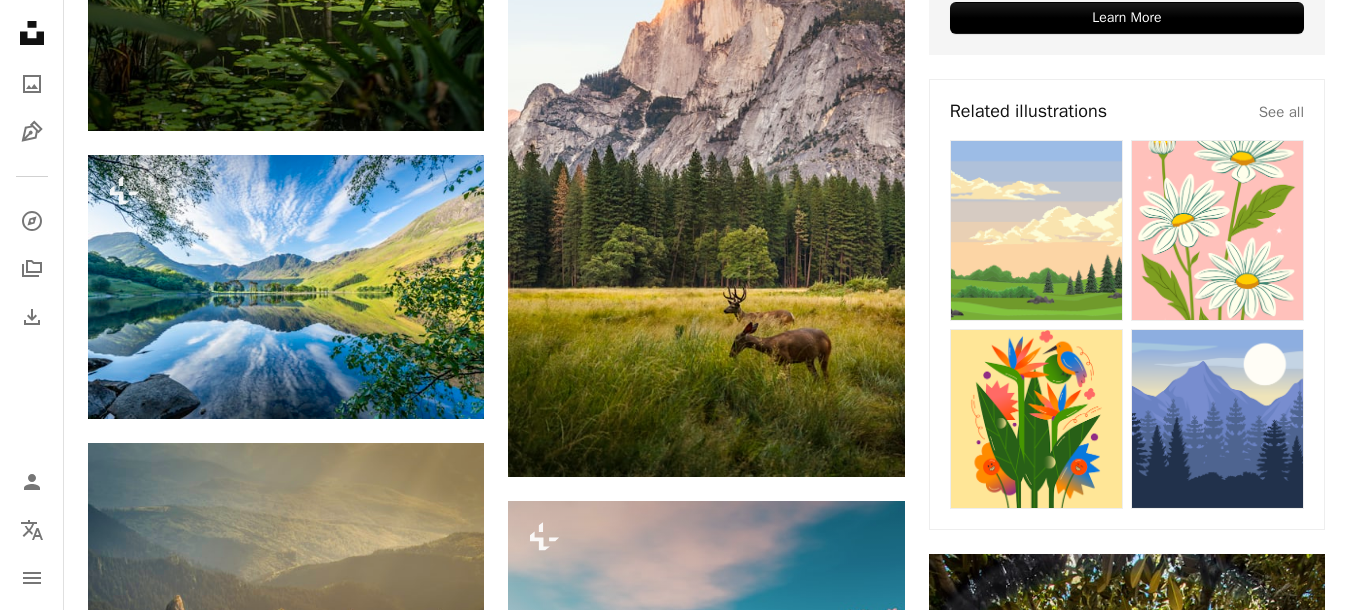 scroll, scrollTop: 1002, scrollLeft: 0, axis: vertical 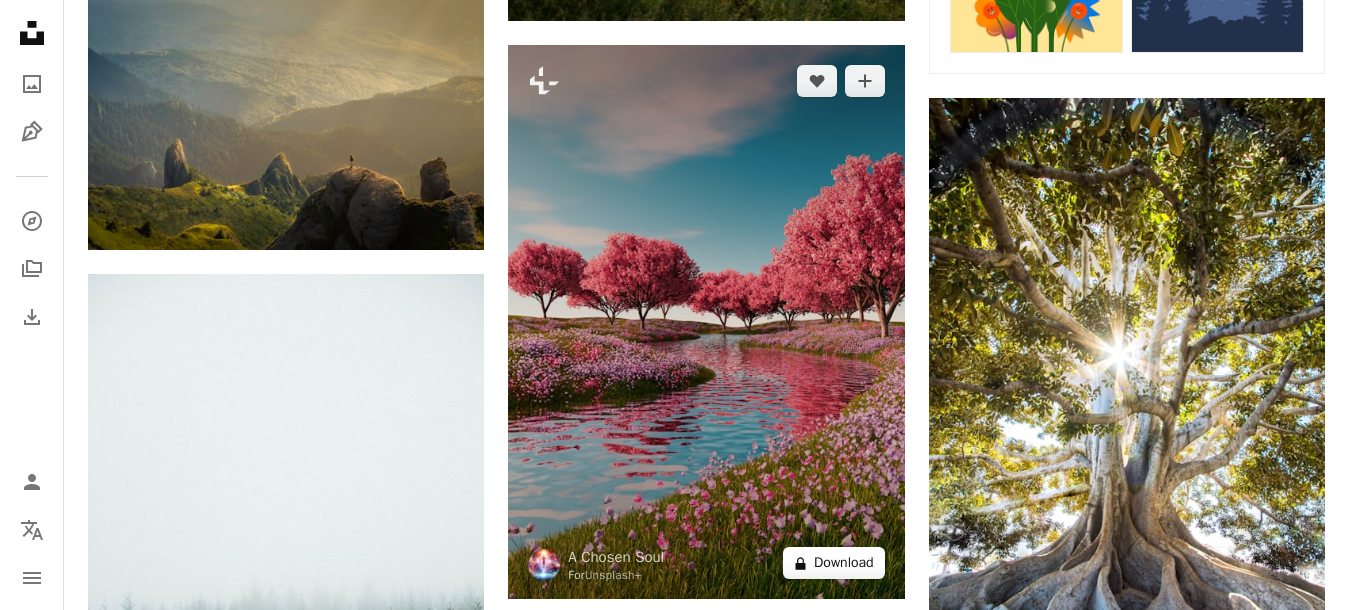 click on "A lock Download" at bounding box center (834, 563) 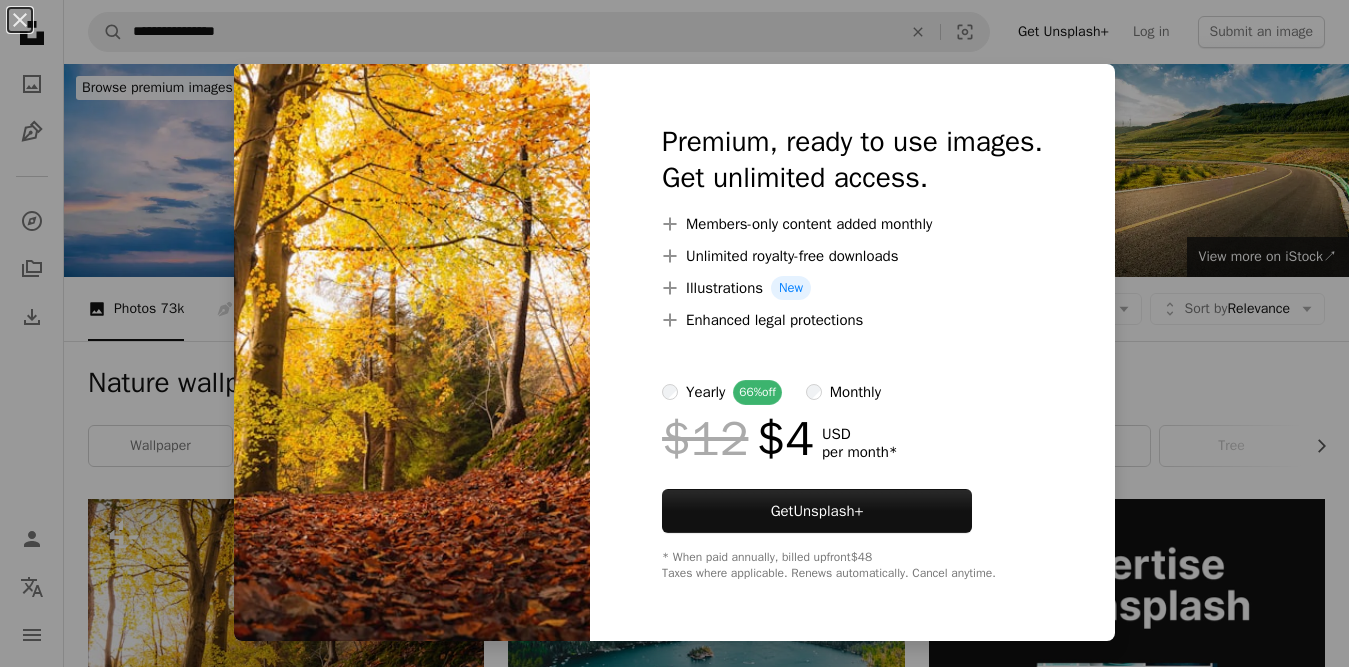scroll, scrollTop: 347, scrollLeft: 0, axis: vertical 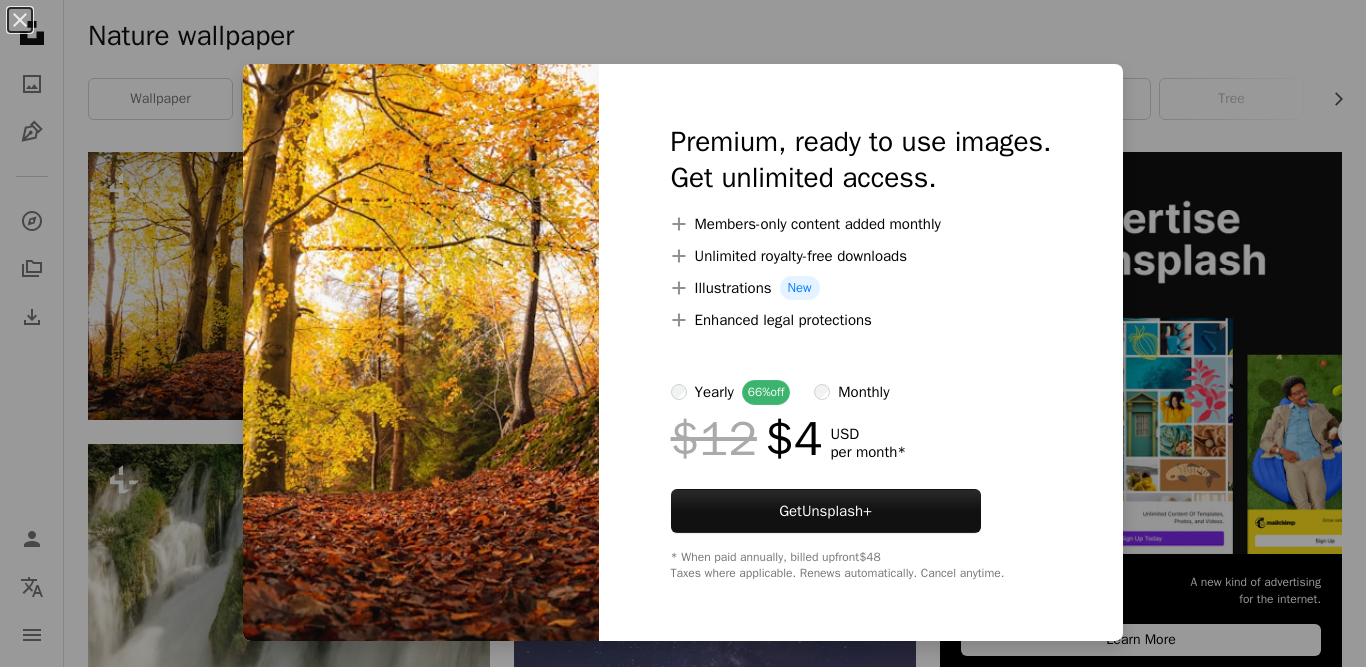click on "An X shape Premium, ready to use images. Get unlimited access. A plus sign Members-only content added monthly A plus sign Unlimited royalty-free downloads A plus sign Illustrations  New A plus sign Enhanced legal protections yearly 66%  off monthly $12   $4 USD per month * Get  Unsplash+ * When paid annually, billed upfront  $48 Taxes where applicable. Renews automatically. Cancel anytime." at bounding box center (683, 333) 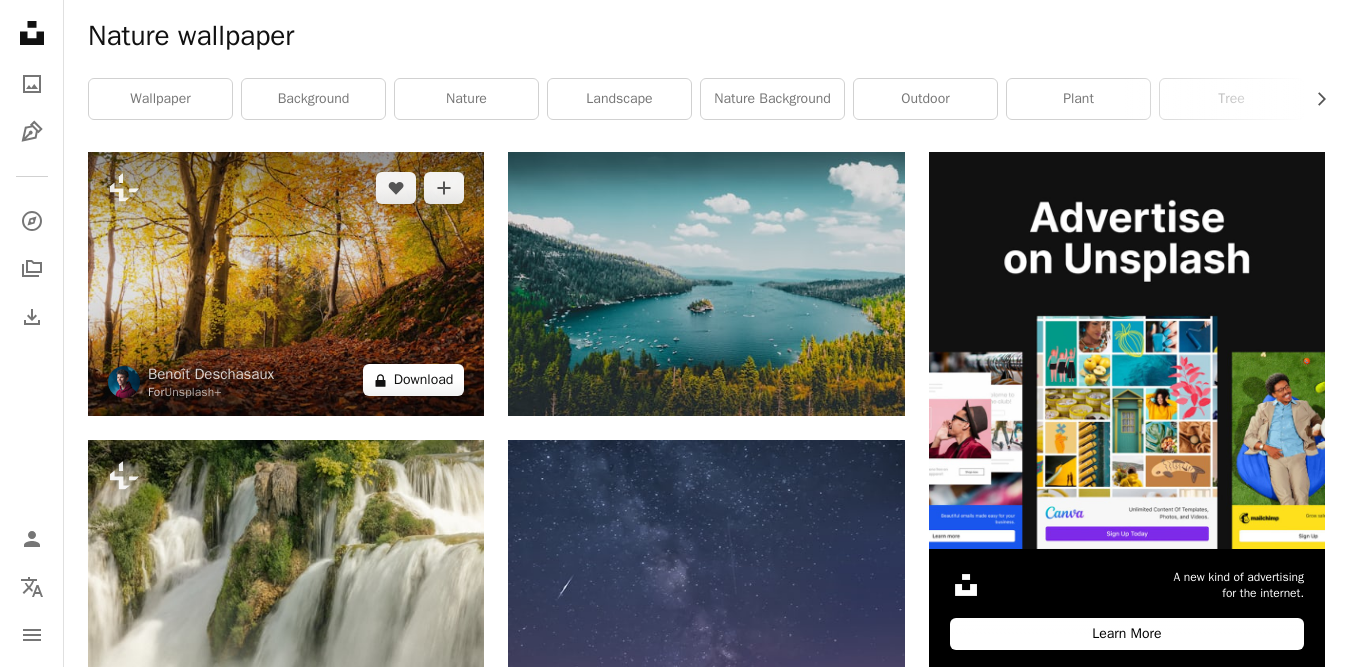 click on "A lock Download" at bounding box center (414, 380) 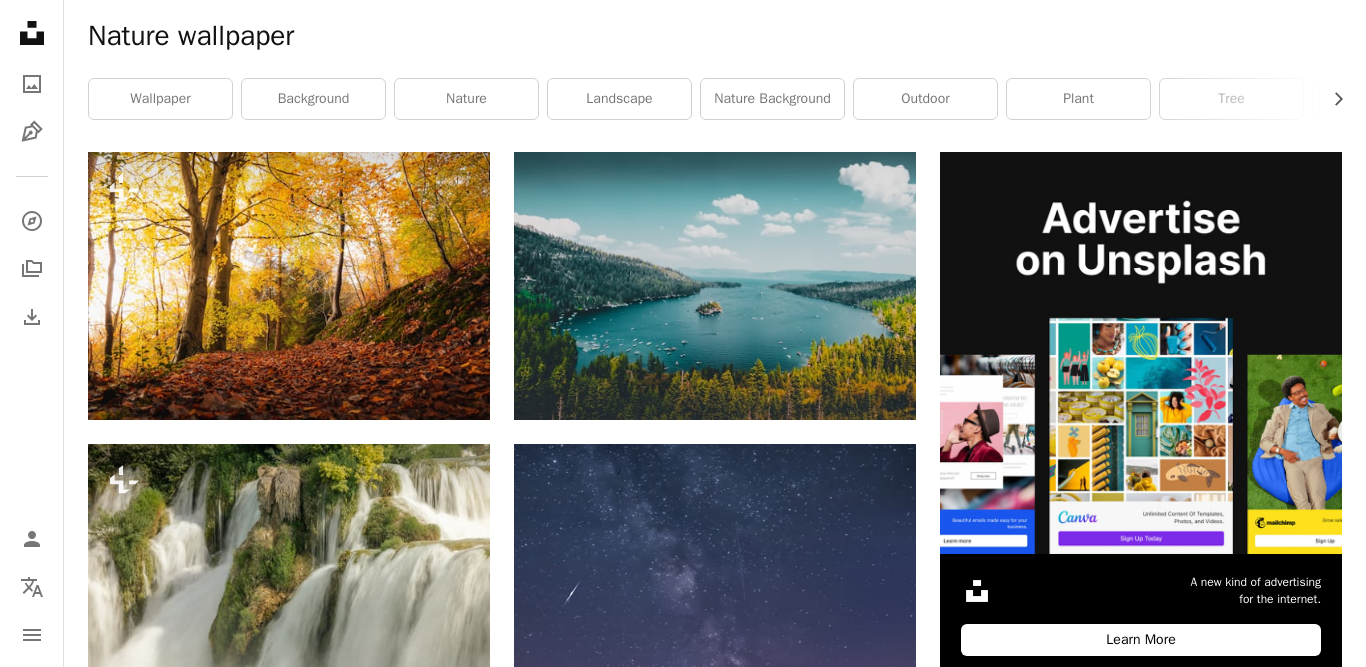 click on "A plus sign Enhanced legal protections" at bounding box center (861, 5027) 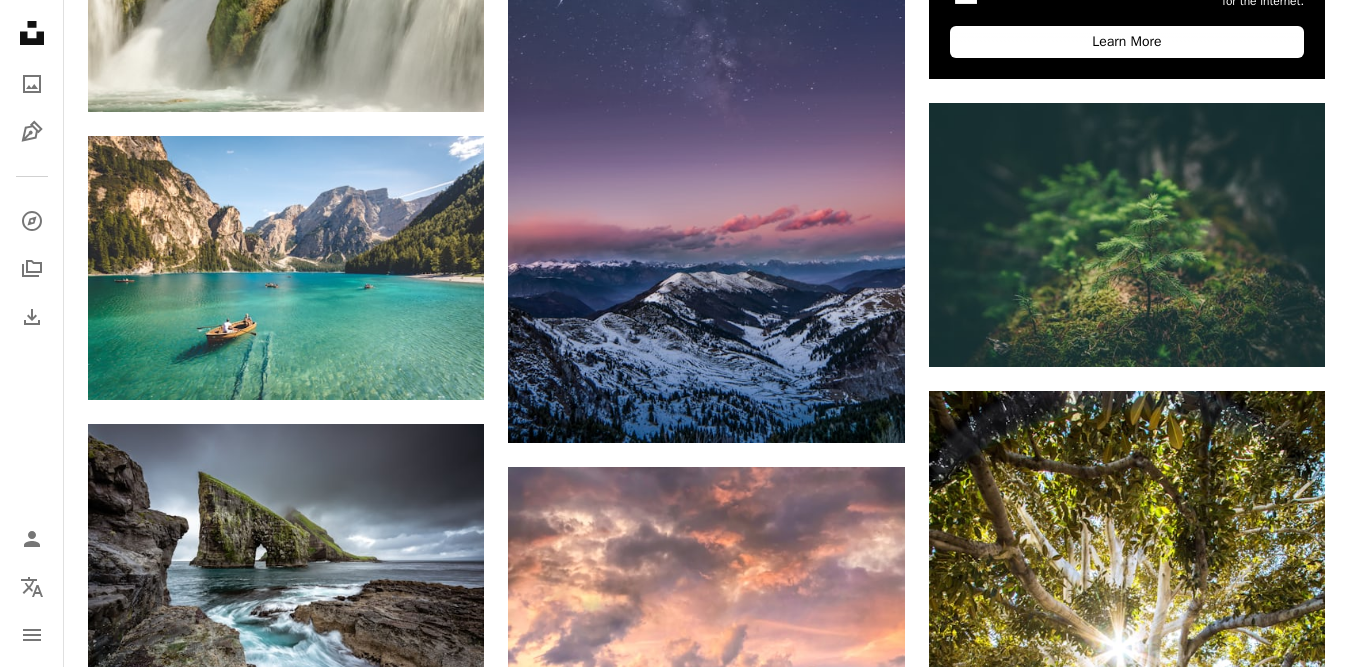 scroll, scrollTop: 947, scrollLeft: 0, axis: vertical 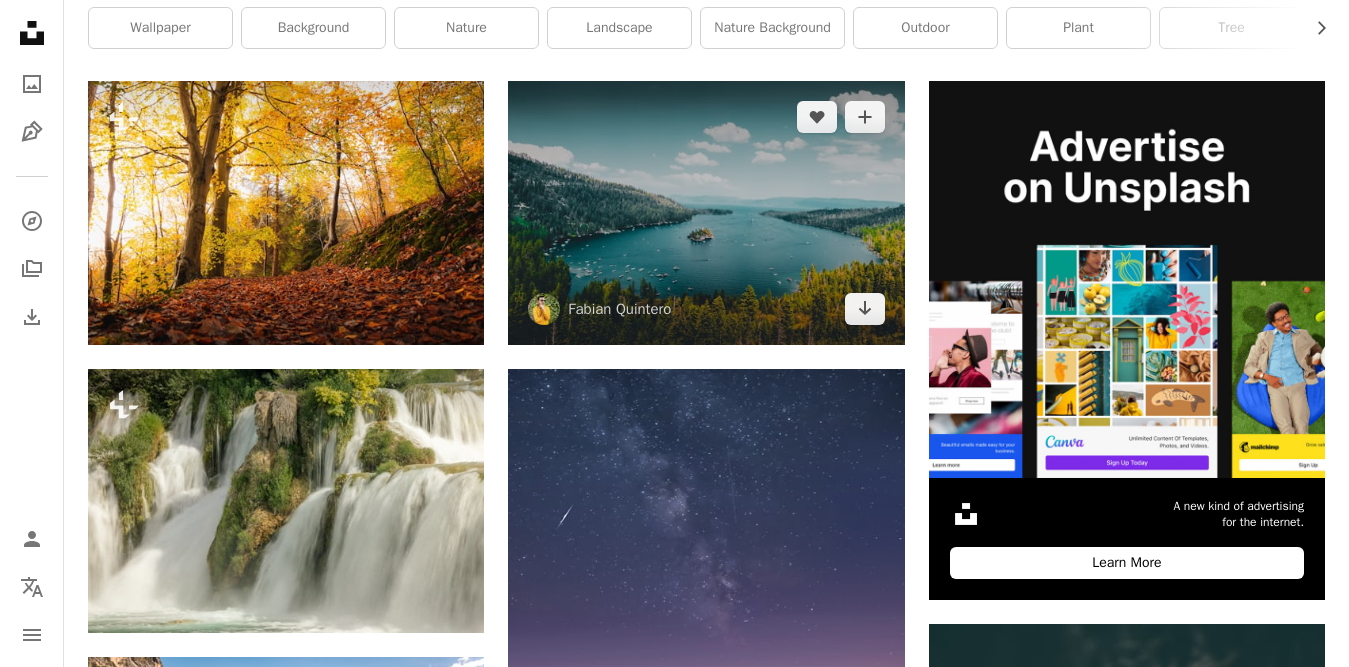 click at bounding box center (706, 213) 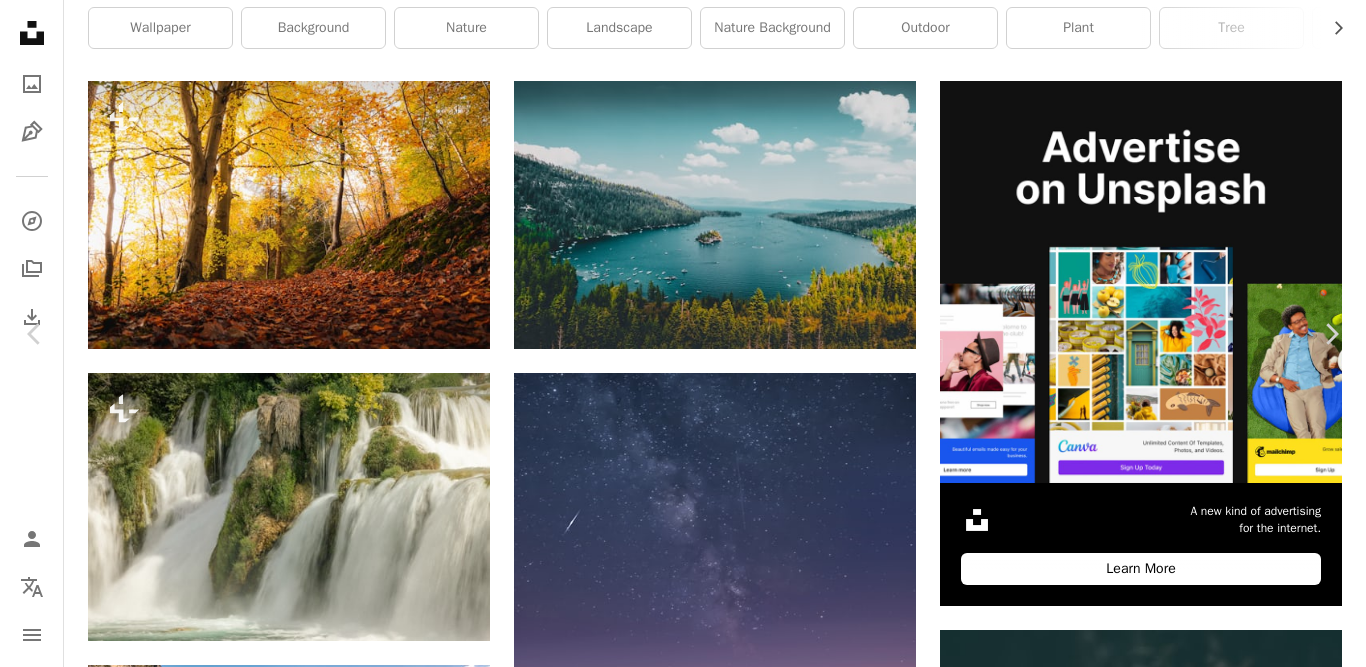 click on "Download free" at bounding box center (1167, 4683) 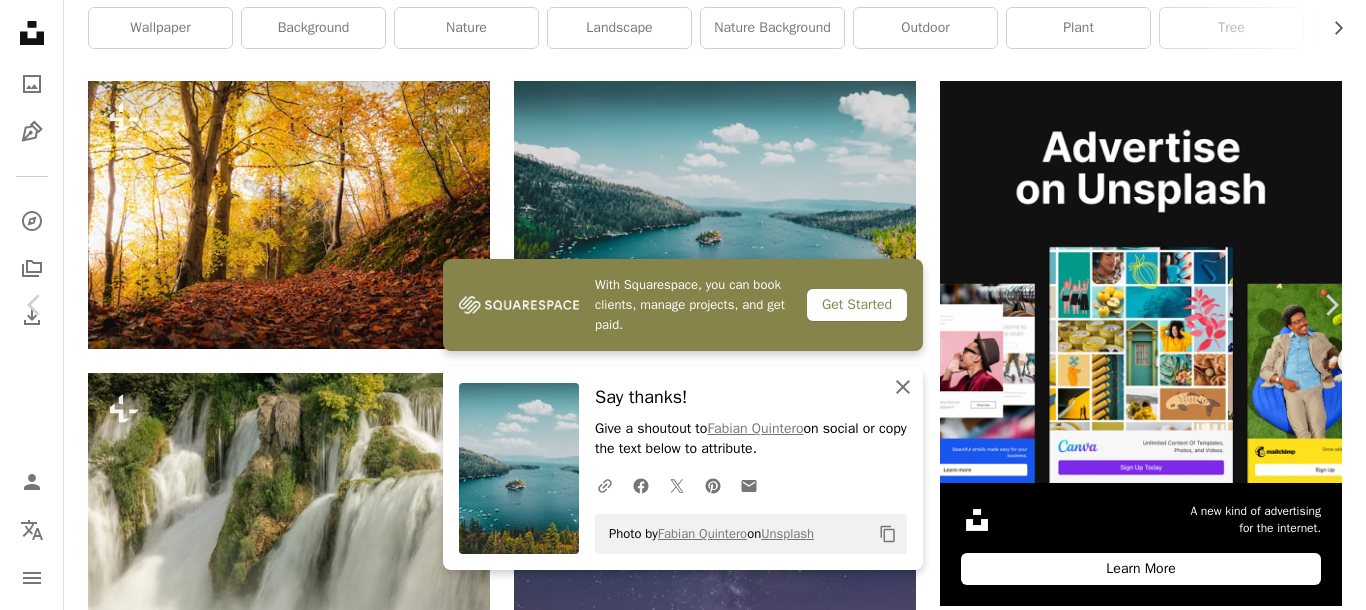 click on "An X shape" 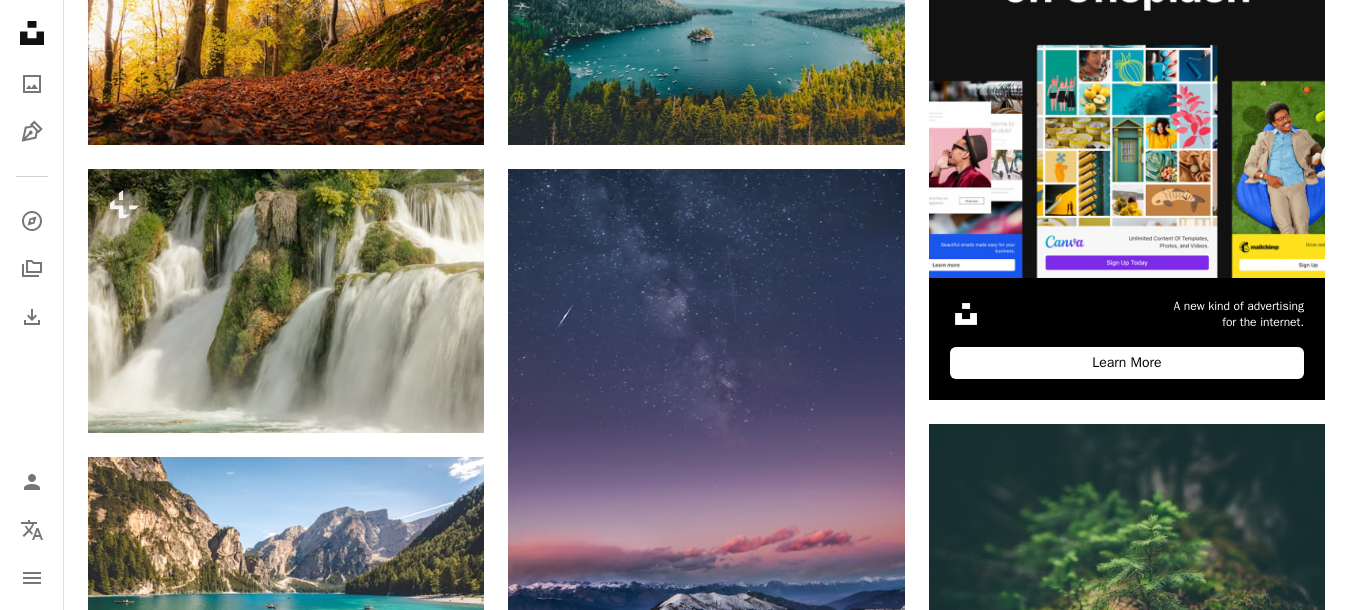 scroll, scrollTop: 600, scrollLeft: 0, axis: vertical 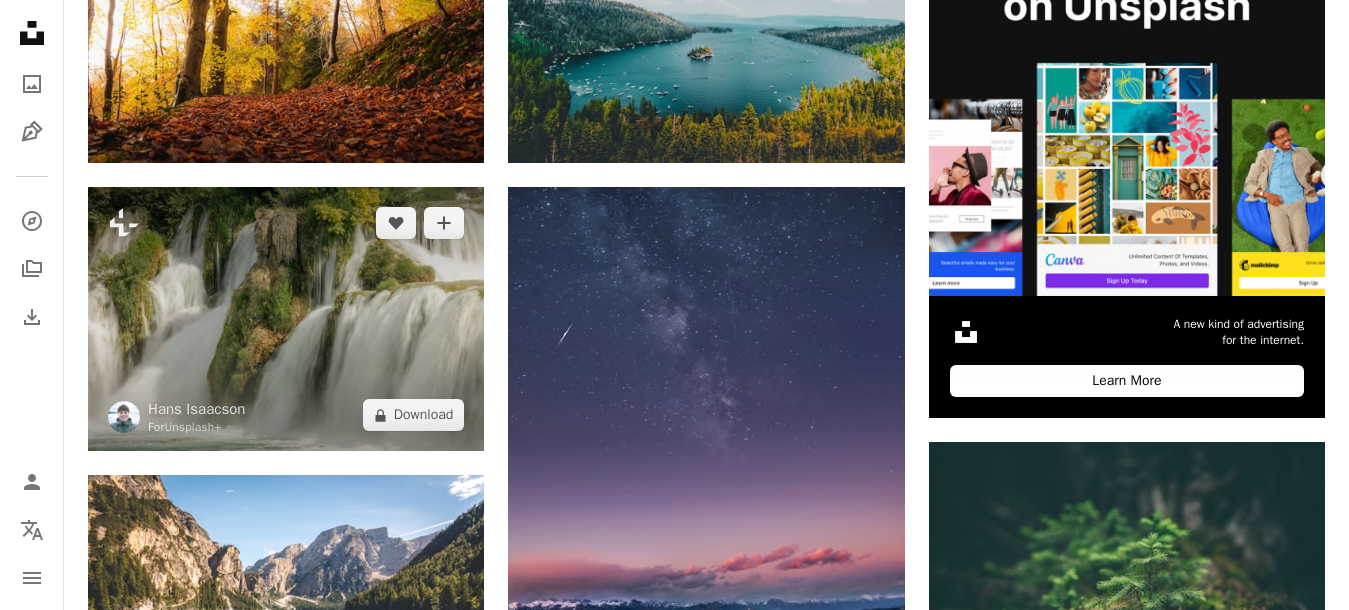 click at bounding box center (286, 319) 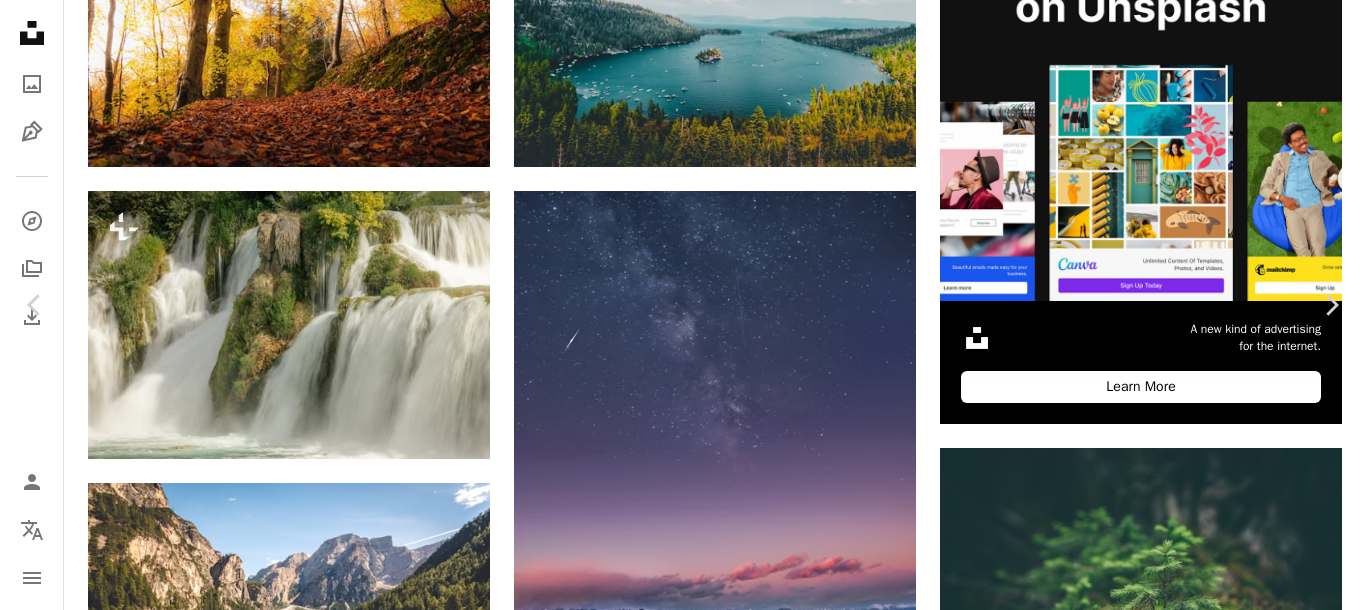 click on "A lock Download" at bounding box center (1205, 4501) 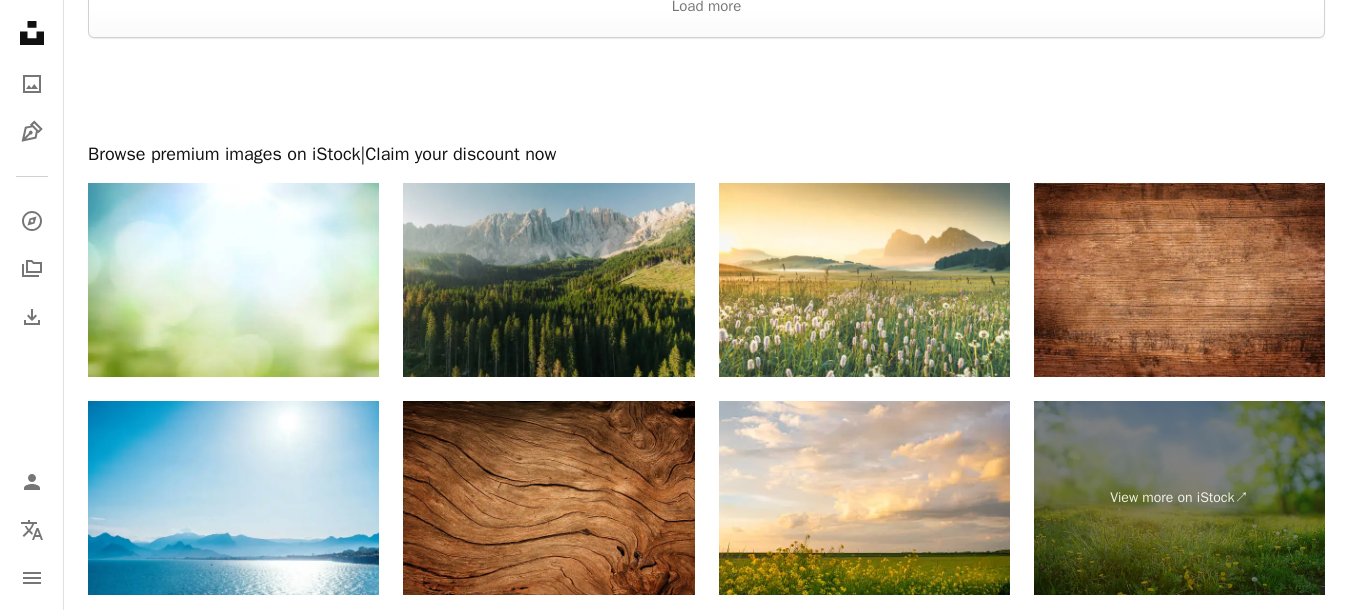 scroll, scrollTop: 4218, scrollLeft: 0, axis: vertical 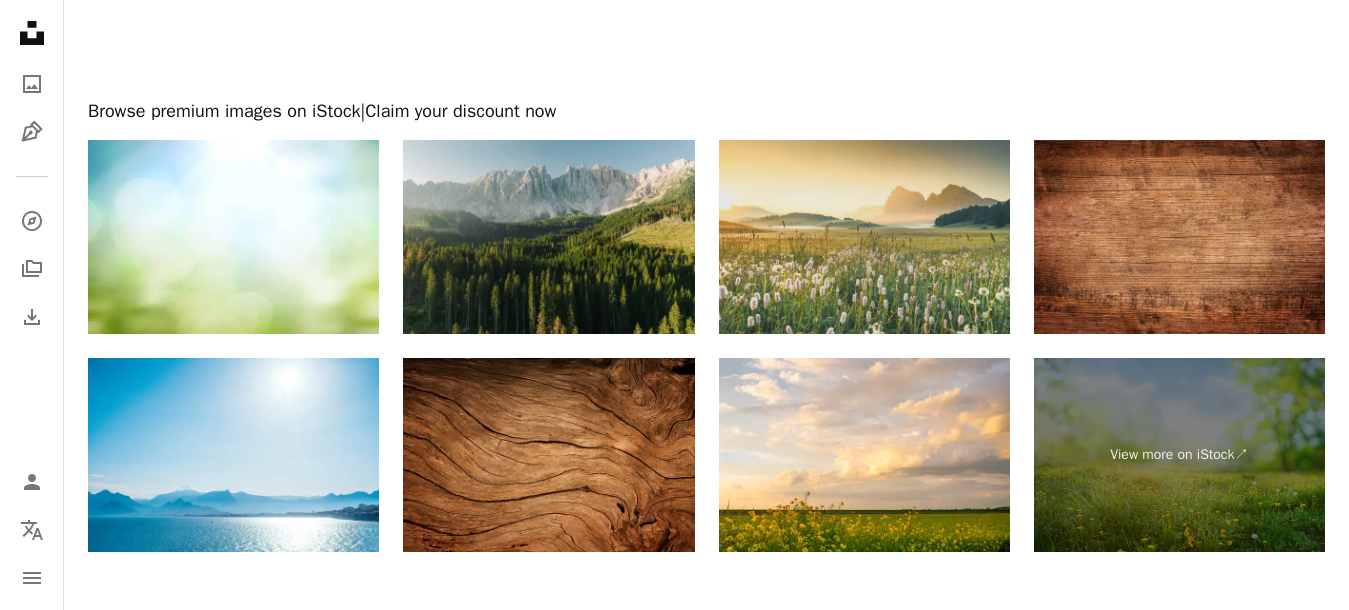 click at bounding box center [864, 237] 